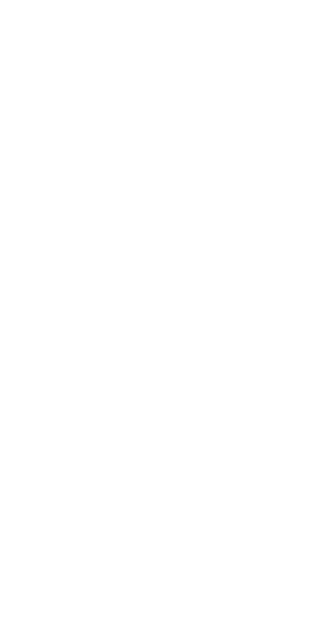scroll, scrollTop: 0, scrollLeft: 0, axis: both 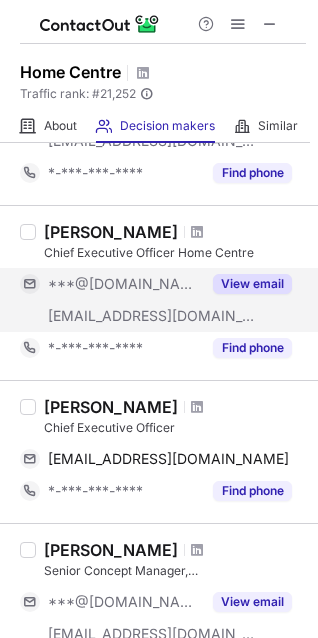 click on "View email" at bounding box center [252, 284] 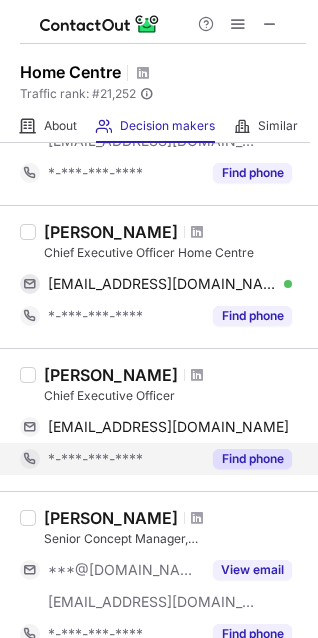 click on "Find phone" at bounding box center [246, 459] 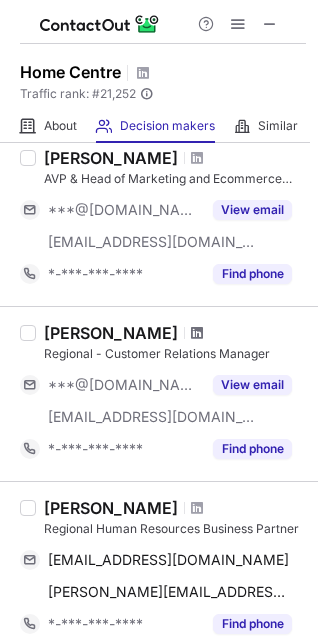 scroll, scrollTop: 700, scrollLeft: 0, axis: vertical 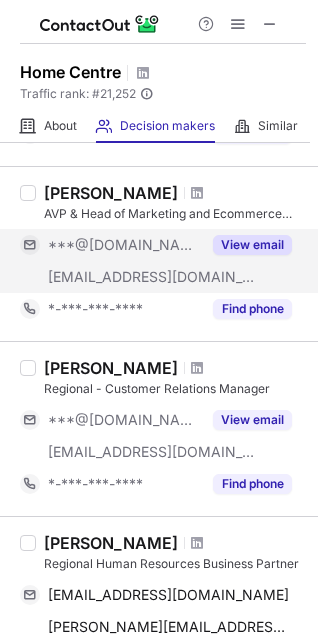 click on "View email" at bounding box center [252, 245] 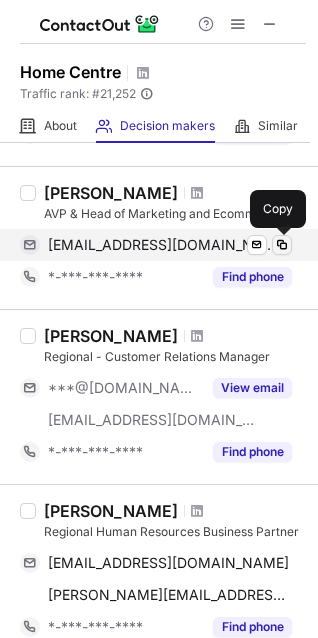 click at bounding box center [282, 245] 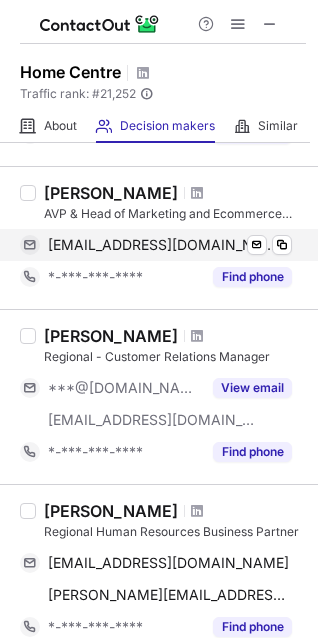 type 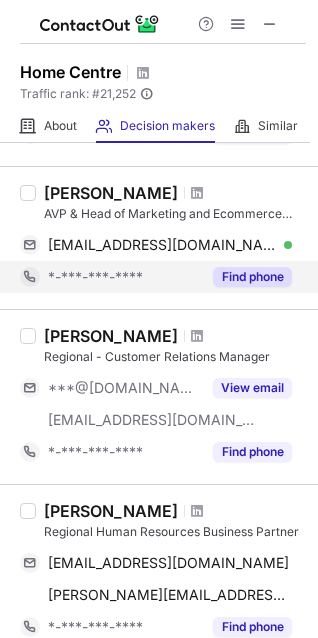 click on "Find phone" at bounding box center [252, 277] 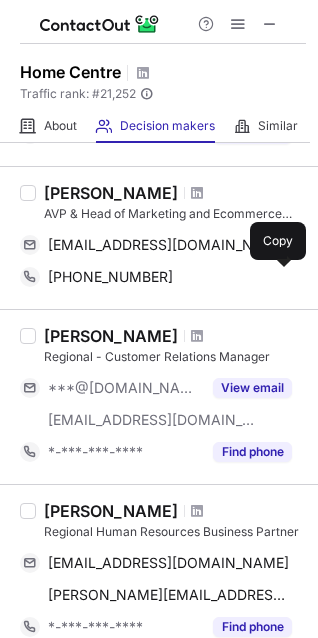 click at bounding box center [282, 277] 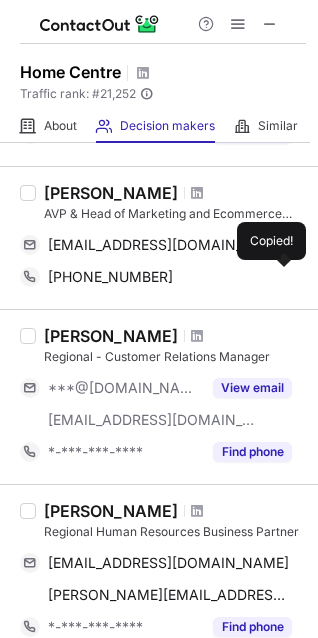 type 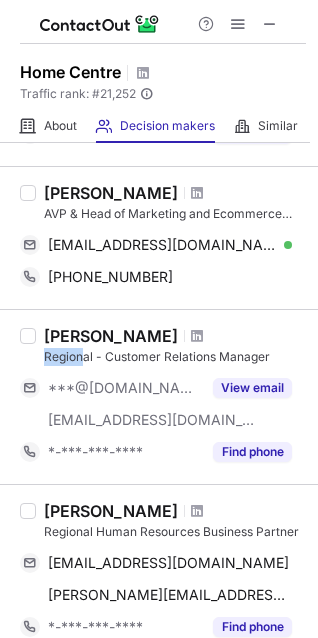 drag, startPoint x: 170, startPoint y: 339, endPoint x: 86, endPoint y: 352, distance: 85 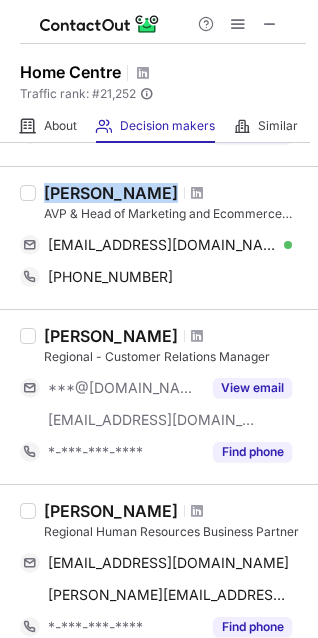 drag, startPoint x: 45, startPoint y: 192, endPoint x: 157, endPoint y: 196, distance: 112.0714 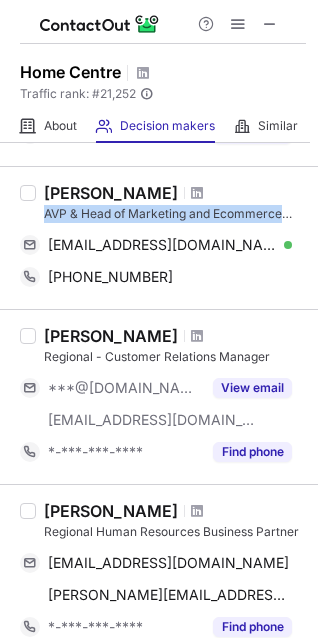 drag, startPoint x: 44, startPoint y: 214, endPoint x: 293, endPoint y: 222, distance: 249.12848 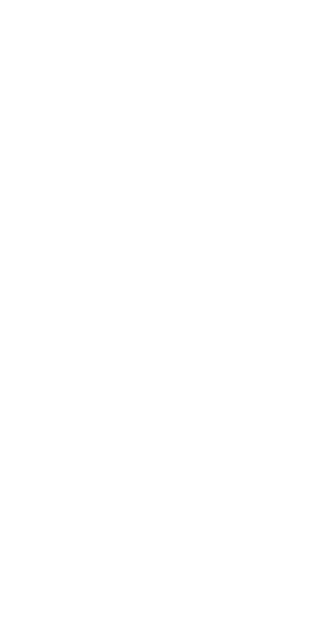 scroll, scrollTop: 0, scrollLeft: 0, axis: both 